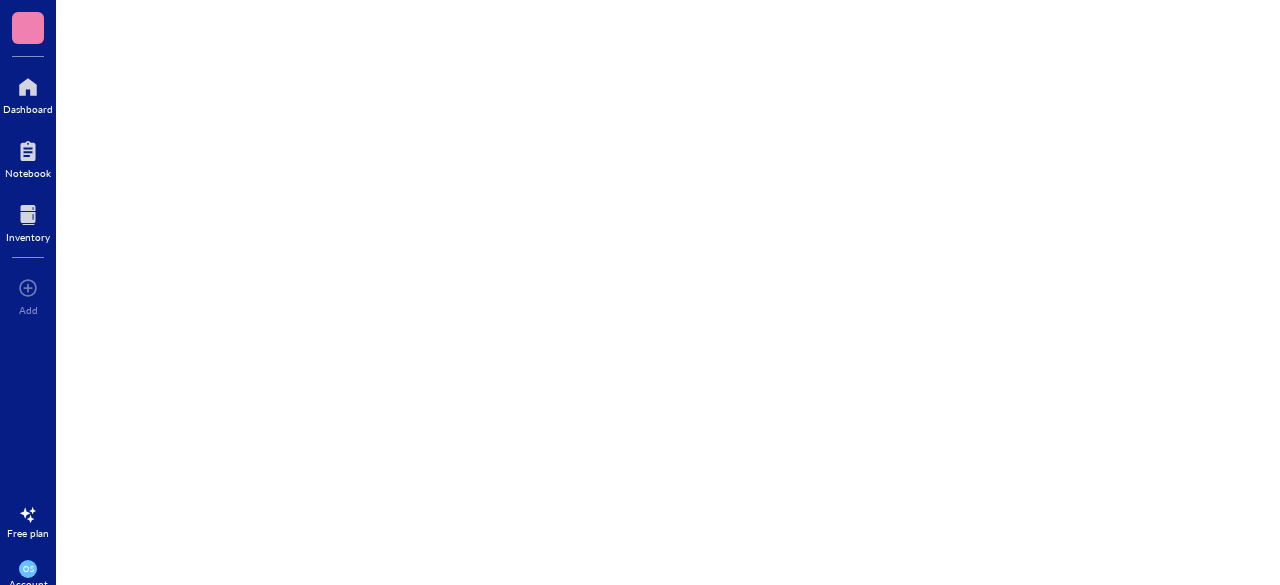 scroll, scrollTop: 0, scrollLeft: 0, axis: both 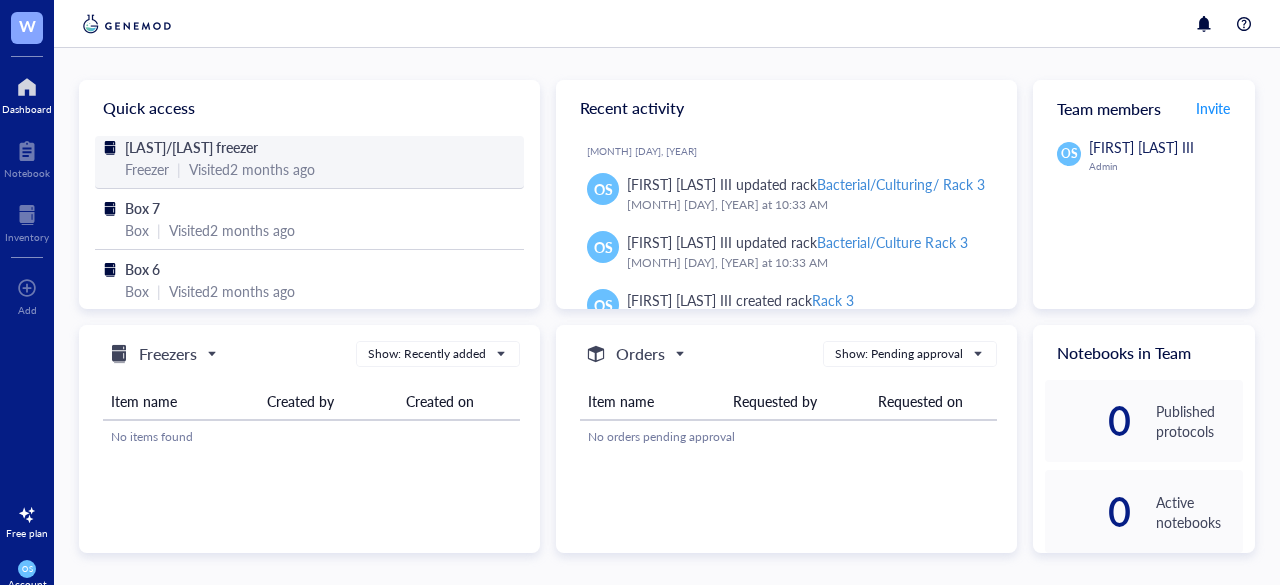 click on "Visited [NUMBER] months ago" at bounding box center (252, 169) 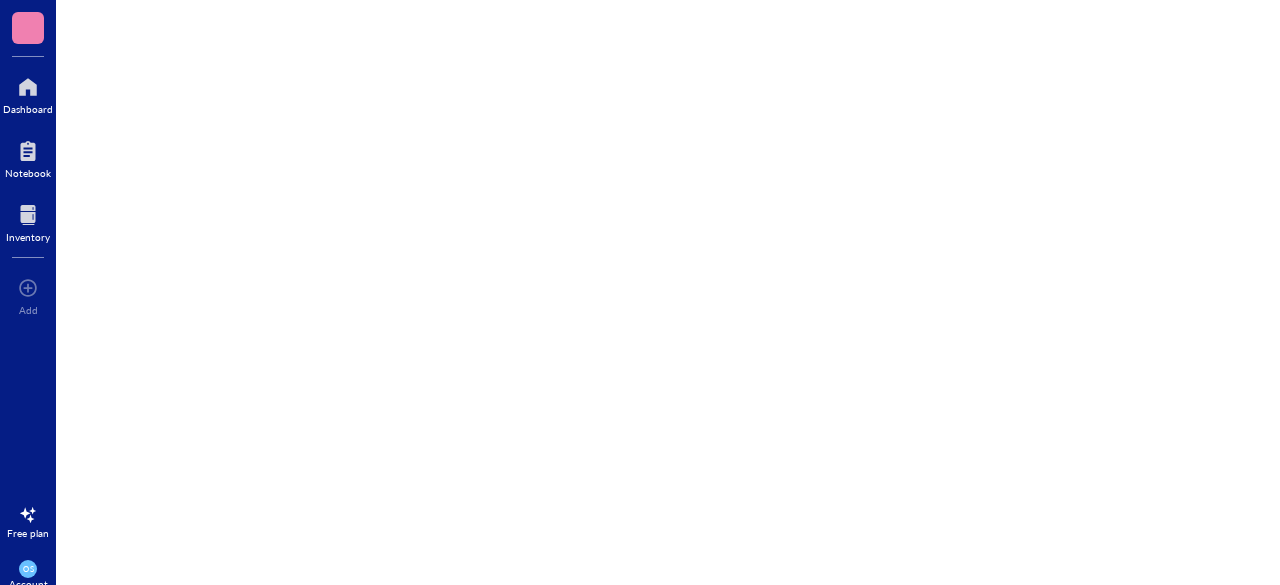 click on "Dashboard Notebook Inventory
To pick up a draggable item, press the space bar.
While dragging, use the arrow keys to move the item.
Press space again to drop the item in its new position, or press escape to cancel.
Add Free plan OS Account" at bounding box center [640, 327] 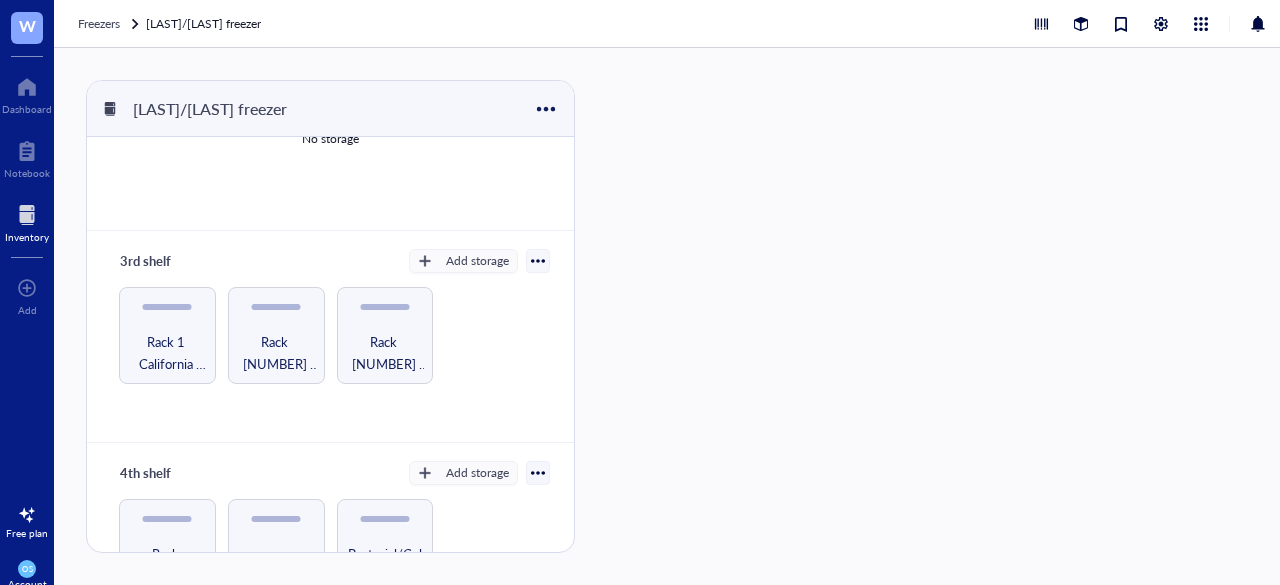 scroll, scrollTop: 416, scrollLeft: 0, axis: vertical 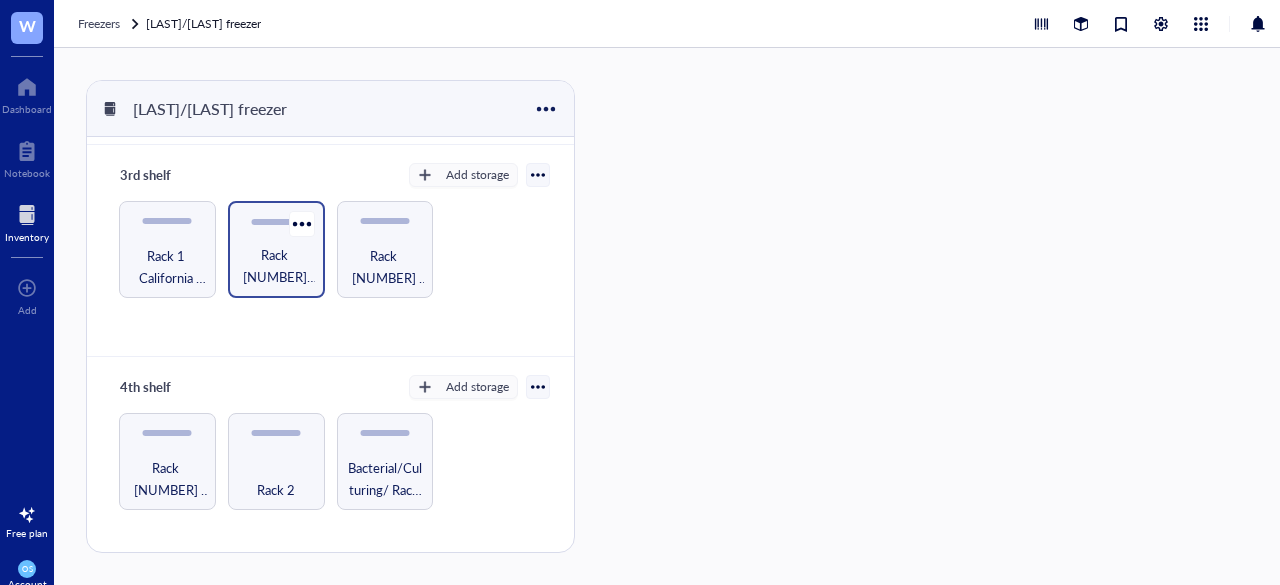 click on "Rack [NUMBER] [CITY] farm / [CITY] County Jail/Influenza Challenge study" at bounding box center [276, 266] 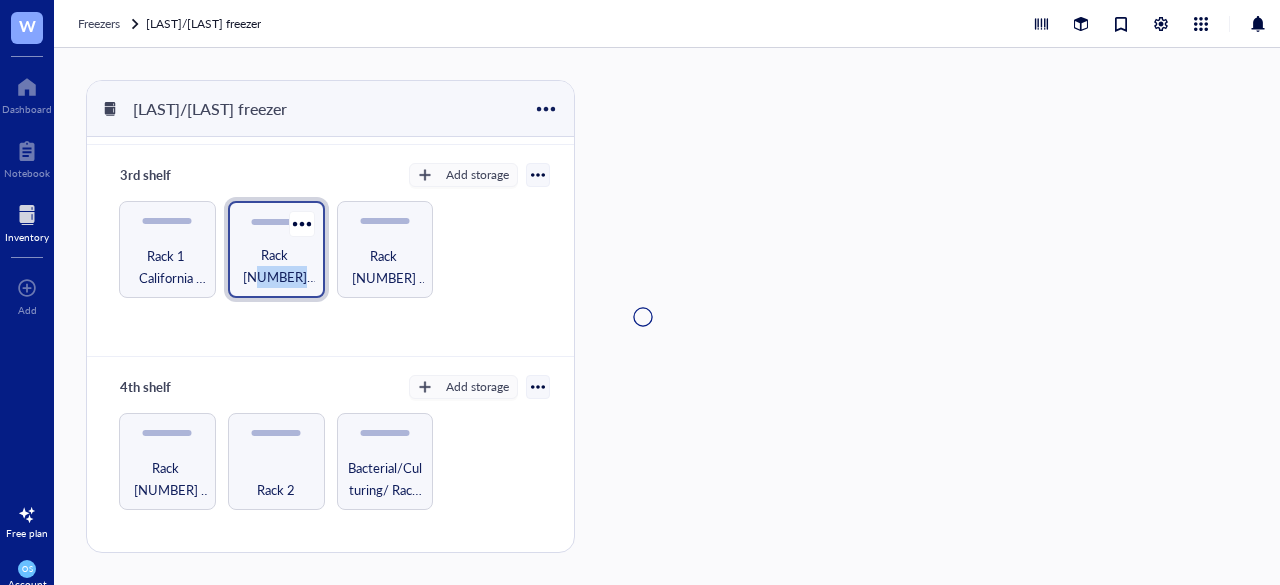 click on "Rack [NUMBER] [CITY] farm / [CITY] County Jail/Influenza Challenge study" at bounding box center [276, 266] 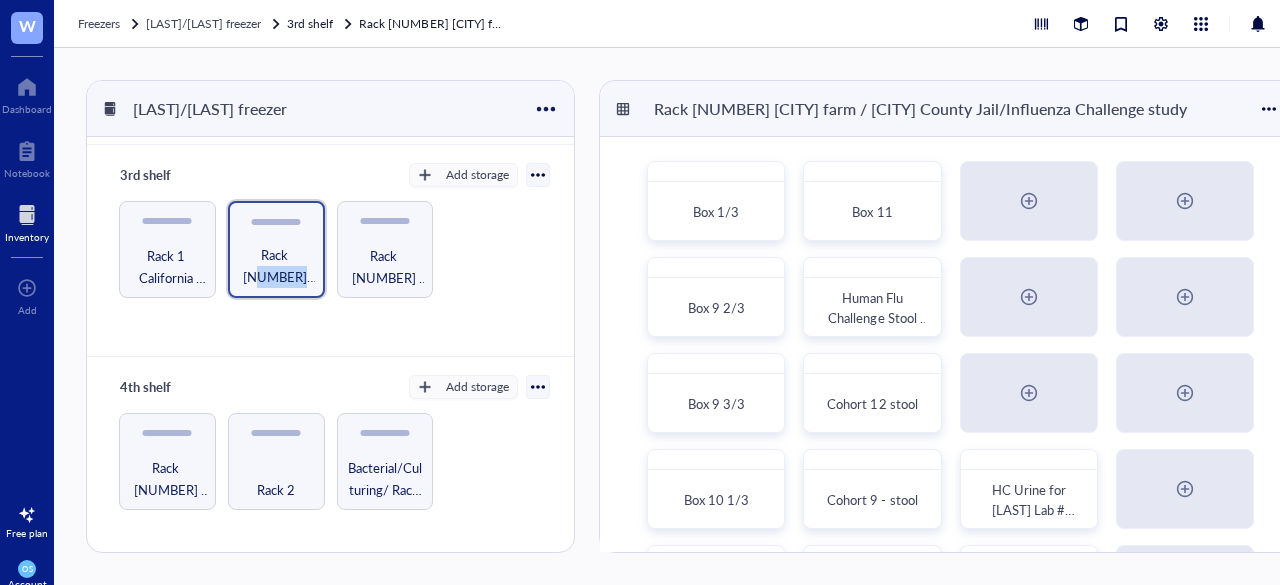 scroll, scrollTop: 42, scrollLeft: 0, axis: vertical 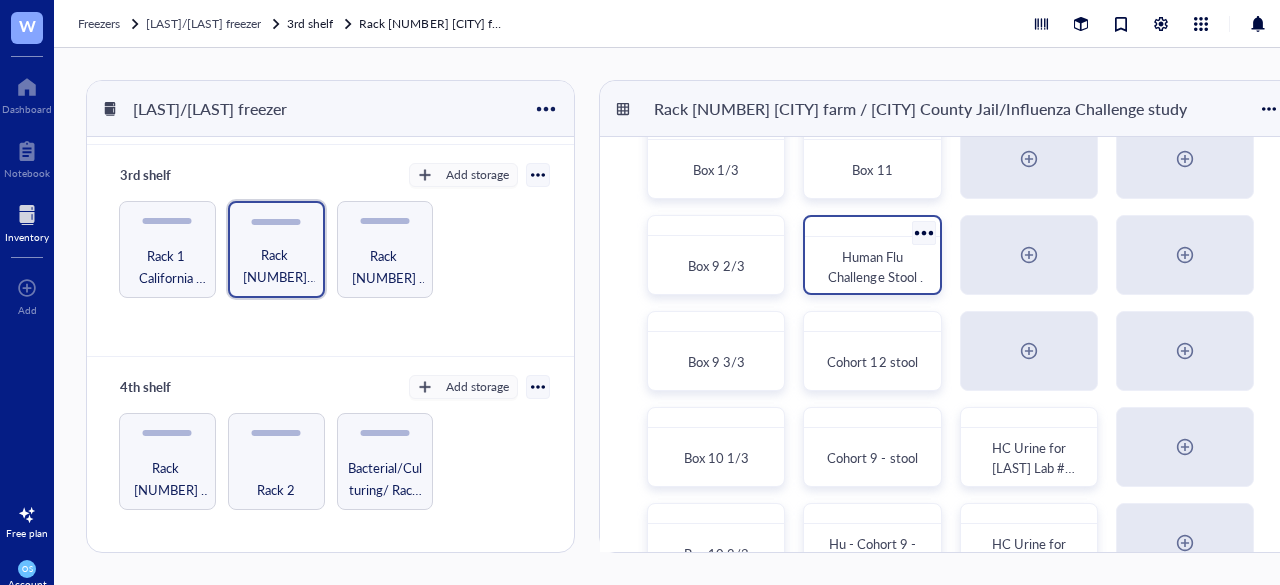 click on "Human Flu Challenge Stool Sample for [LAST] Lab" at bounding box center [878, 286] 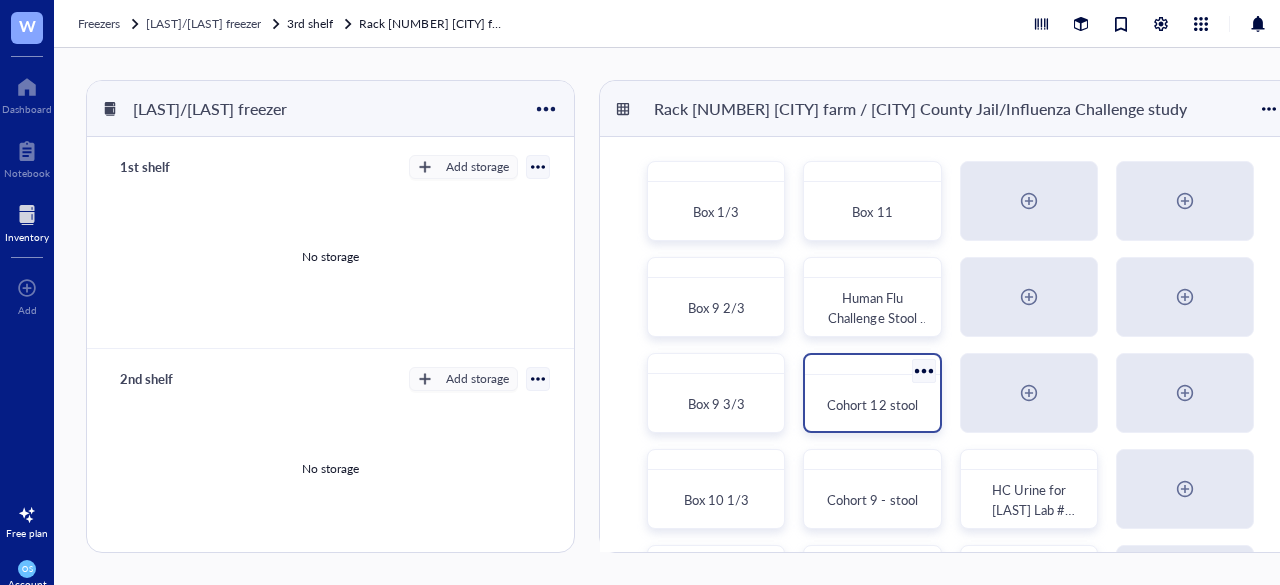 click on "Cohort 12 stool" at bounding box center (872, 404) 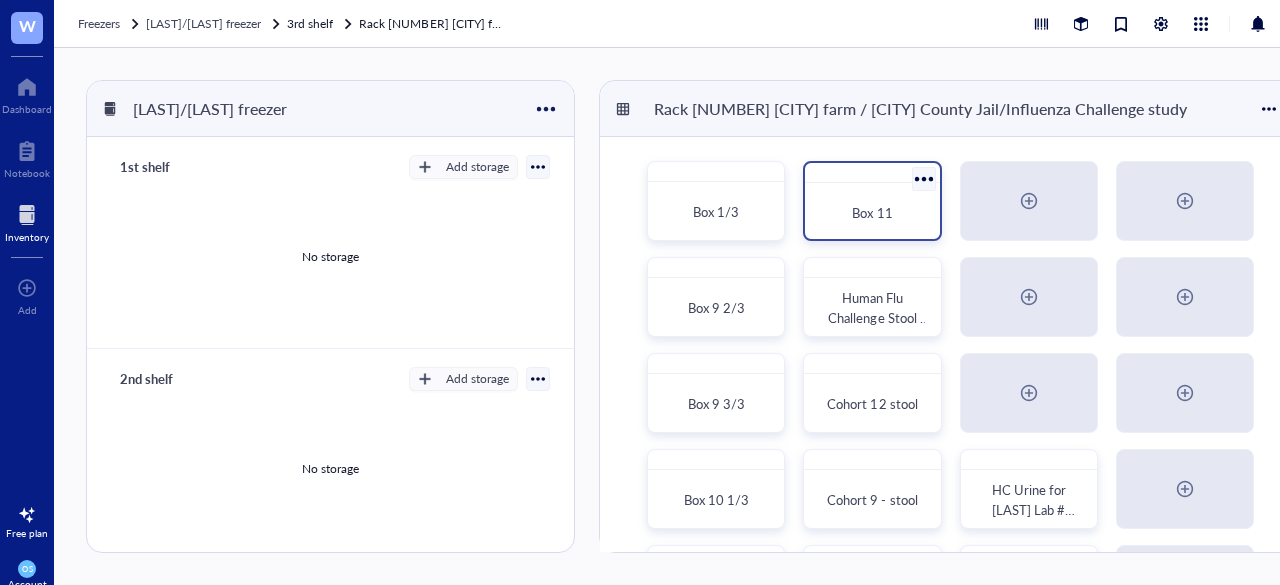 click on "Box 11" at bounding box center [872, 212] 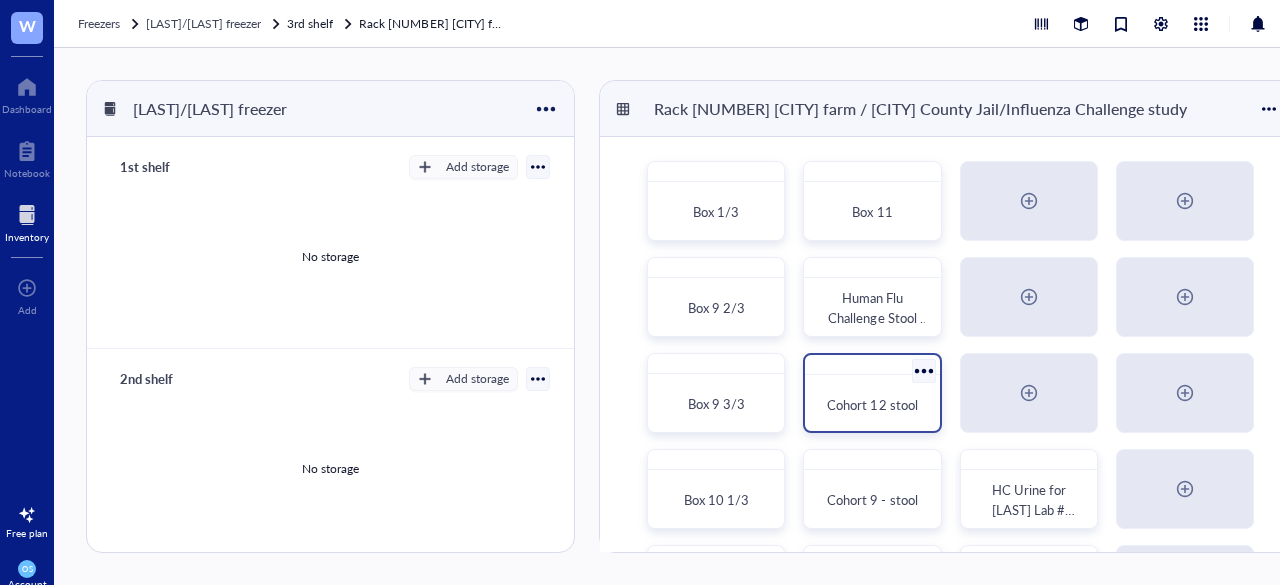 scroll, scrollTop: 43, scrollLeft: 0, axis: vertical 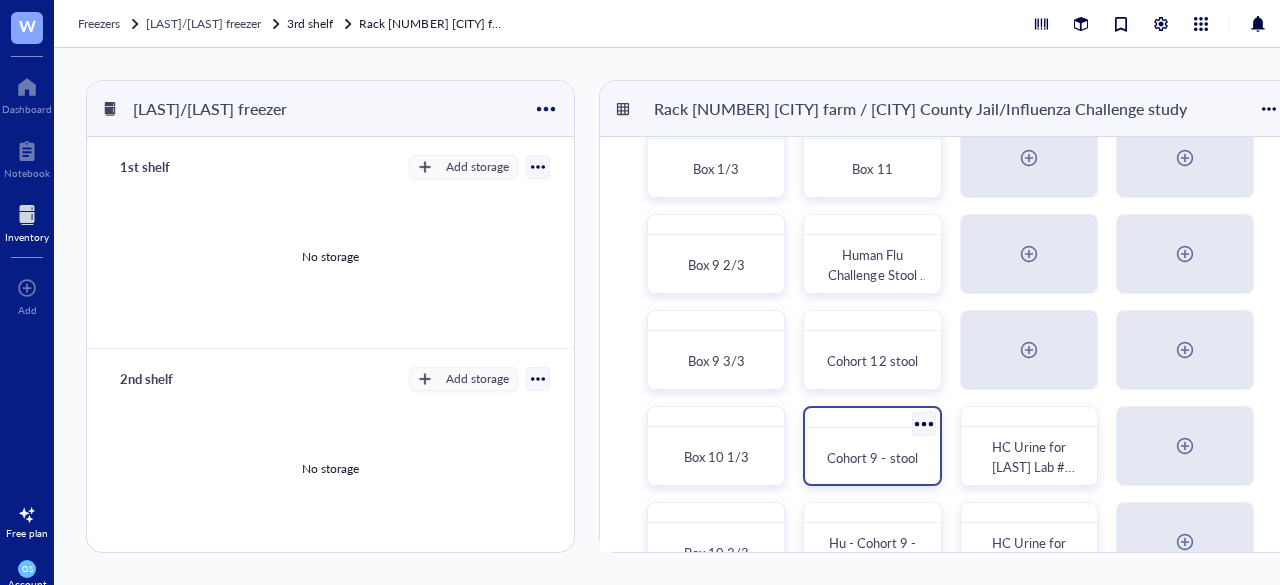 click on "Cohort 9 - stool" at bounding box center (872, 458) 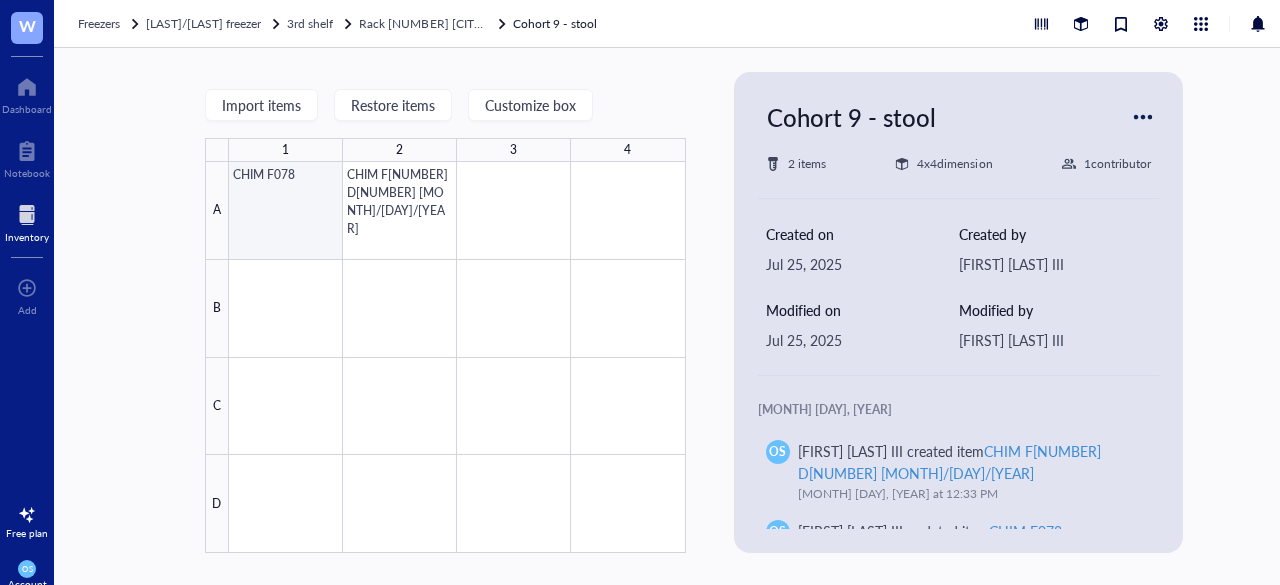 click at bounding box center (457, 357) 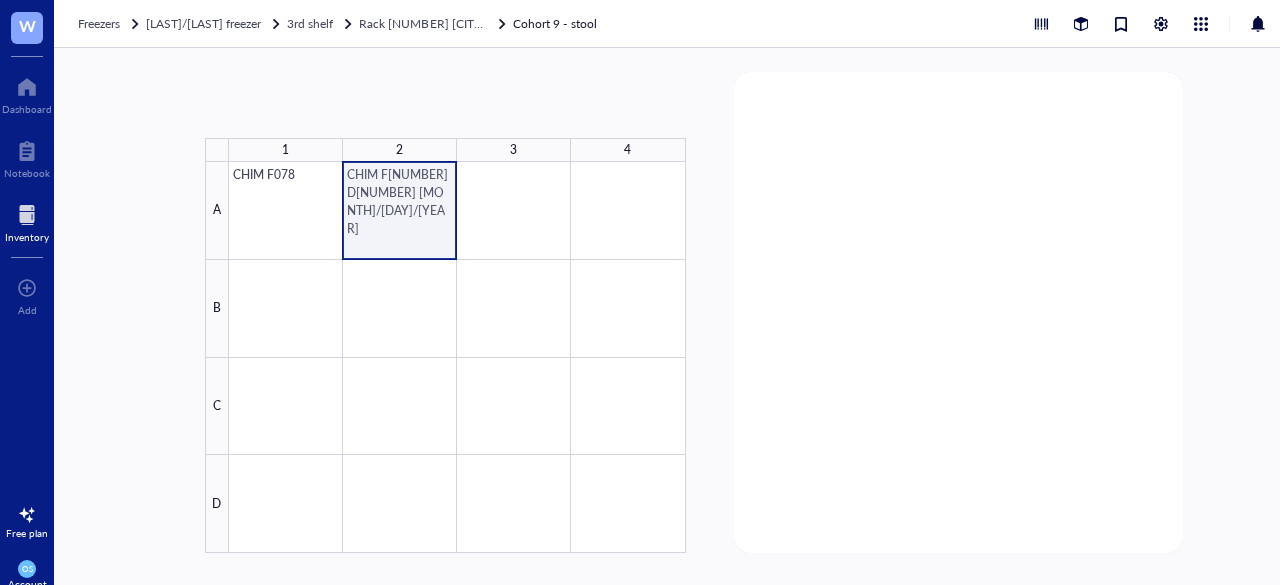 click at bounding box center (457, 357) 